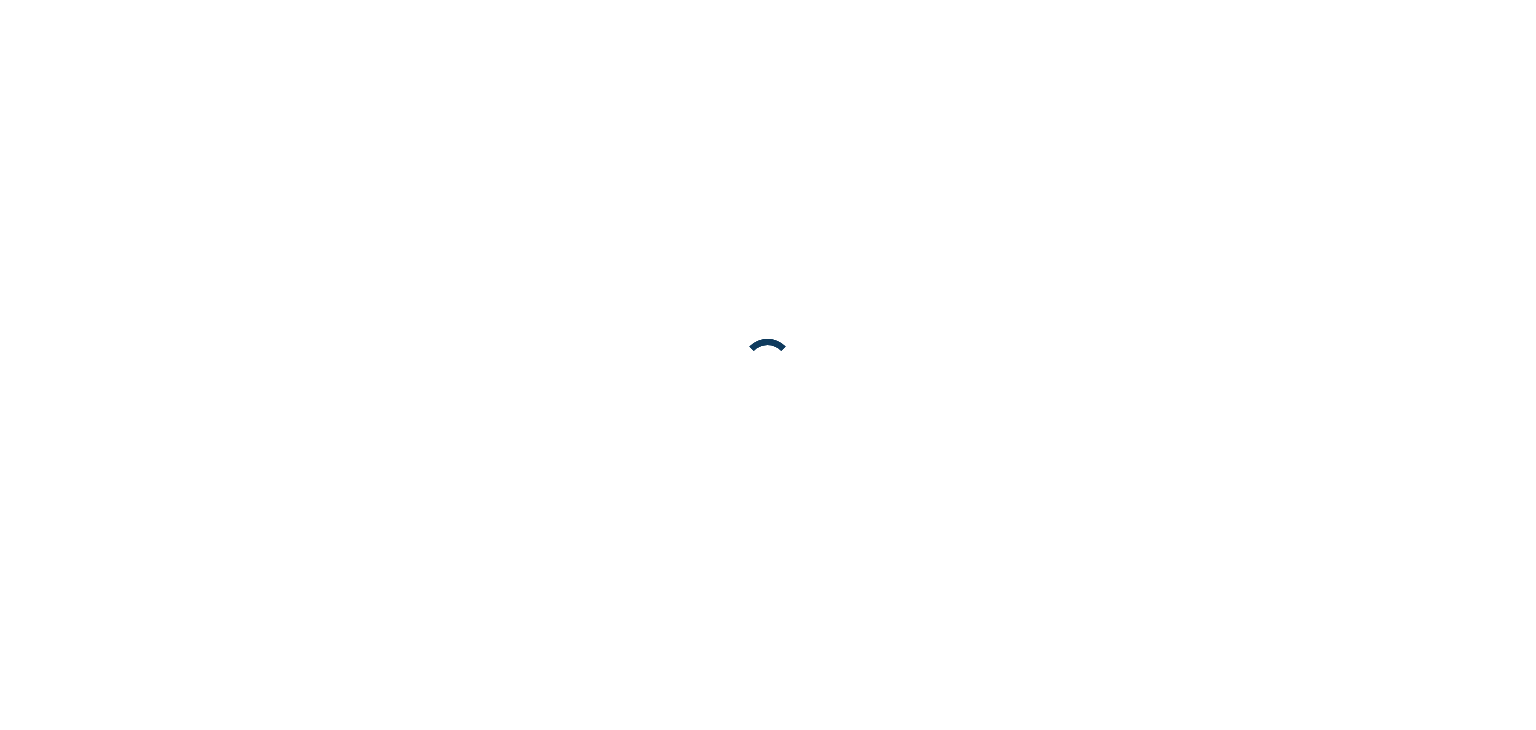 scroll, scrollTop: 0, scrollLeft: 0, axis: both 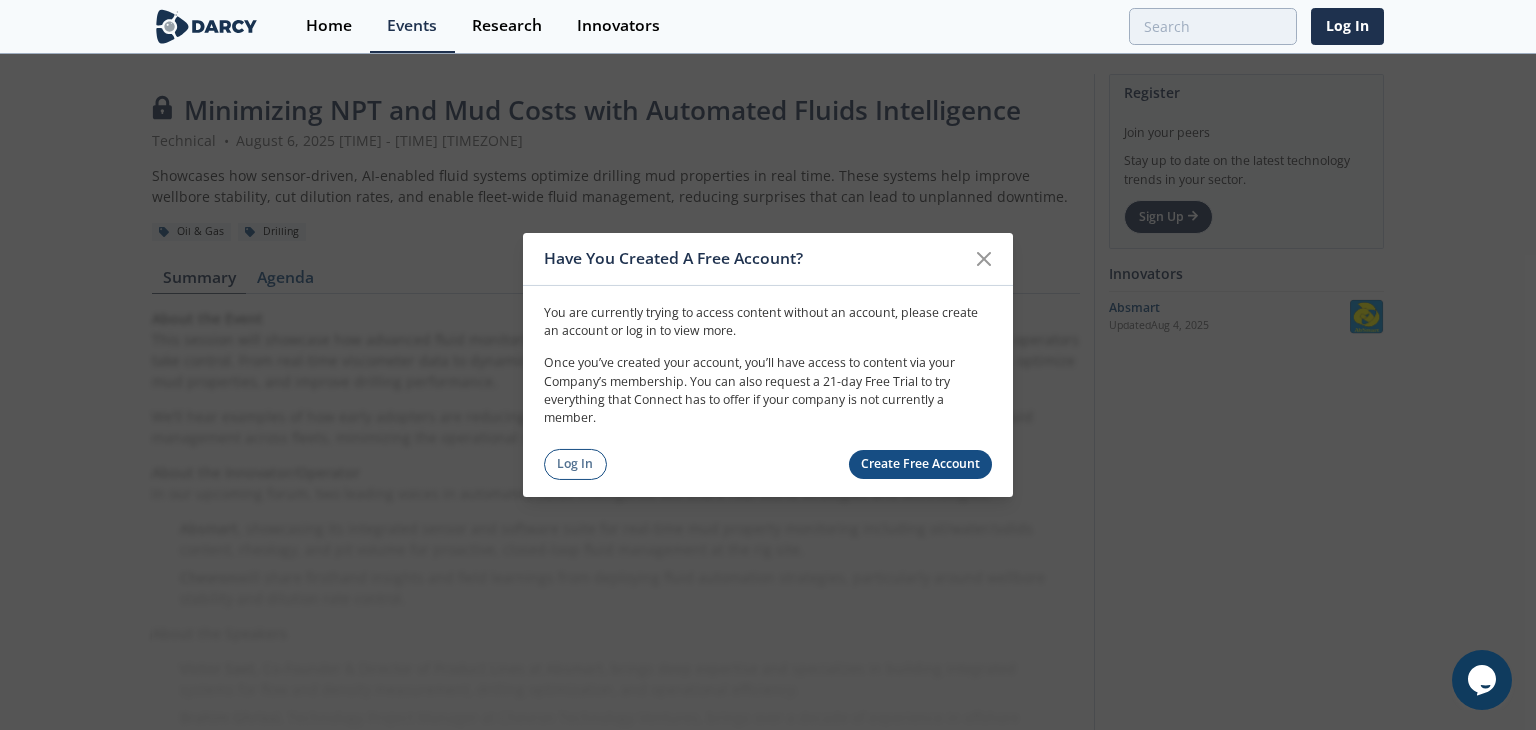 click on "Create Free Account" at bounding box center [921, 464] 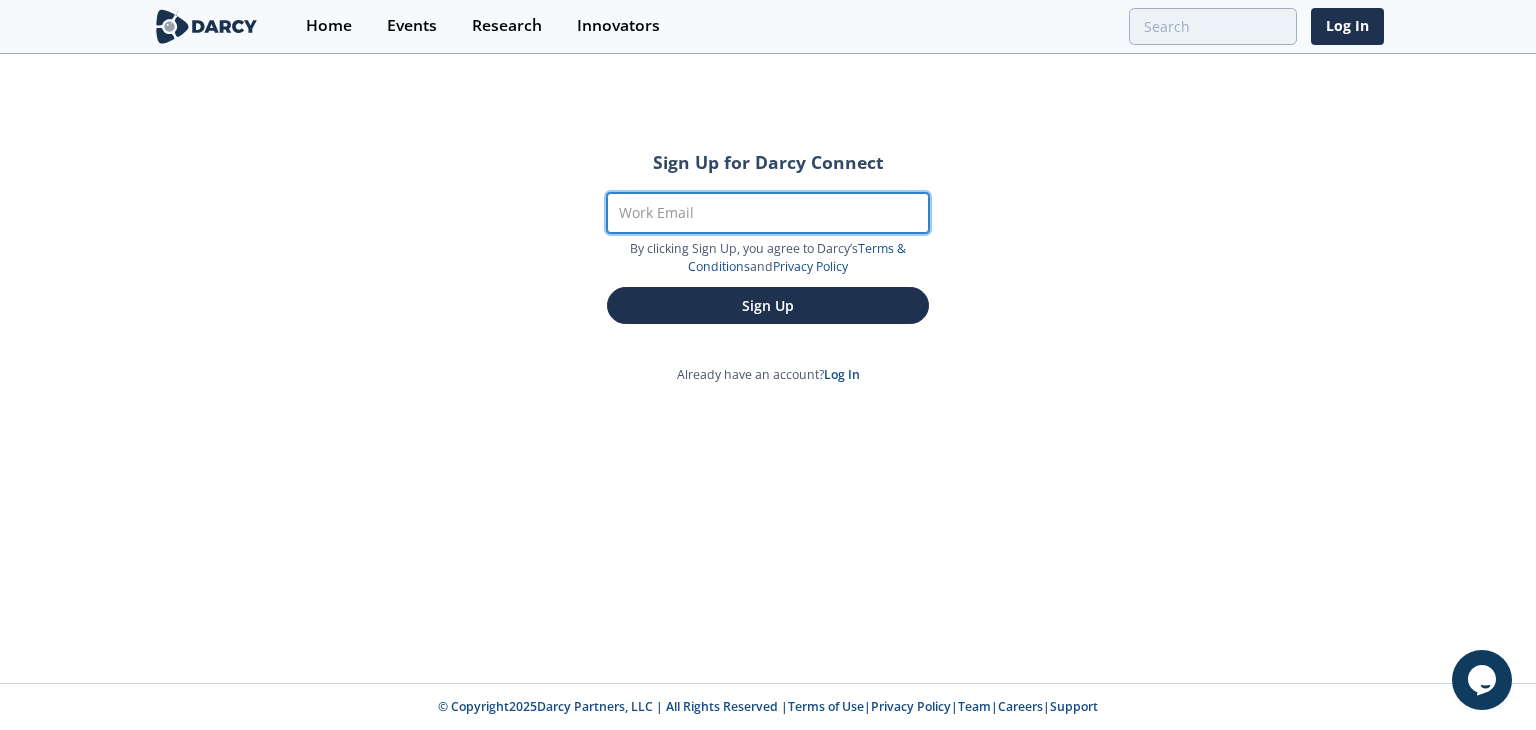 click on "Work Email" at bounding box center [768, 213] 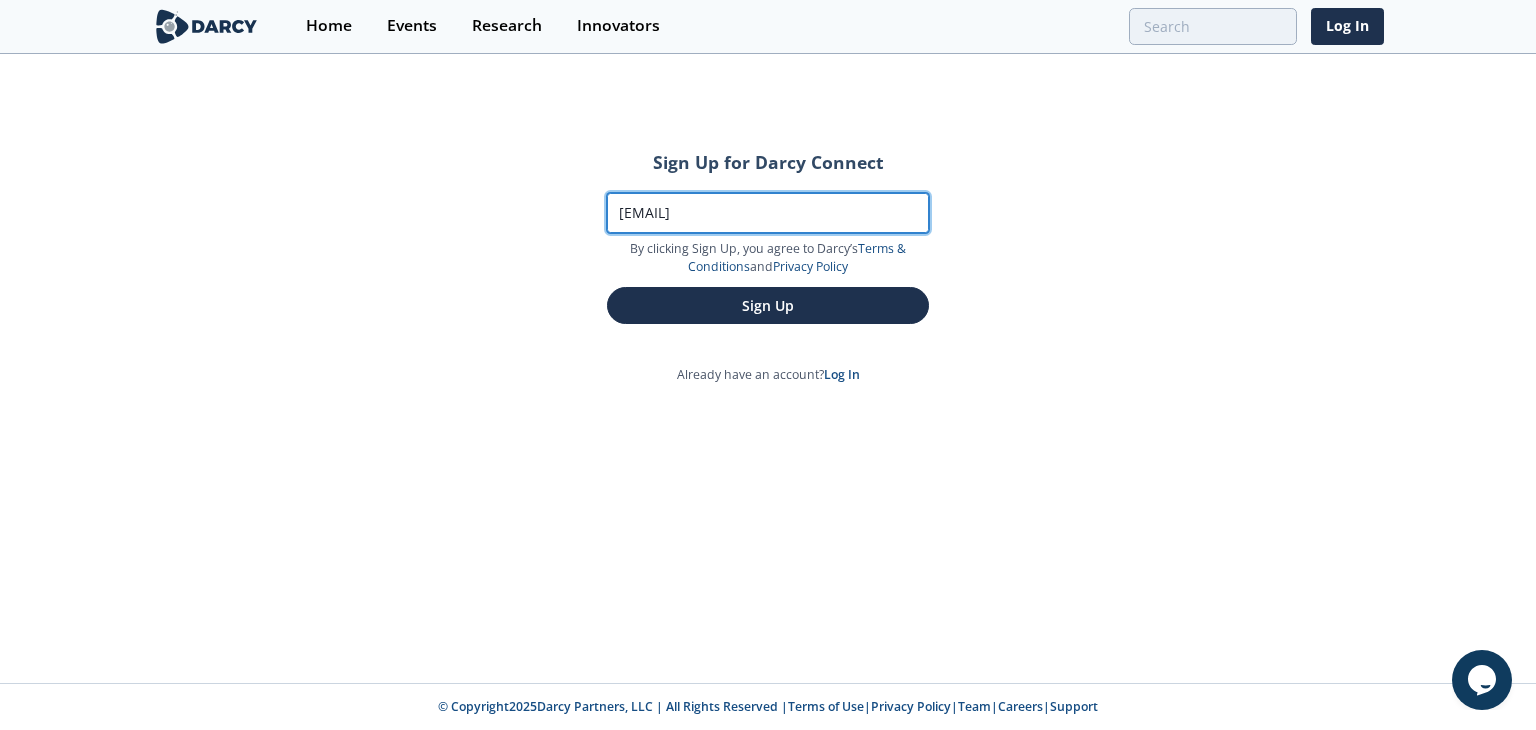 type on "[EMAIL]" 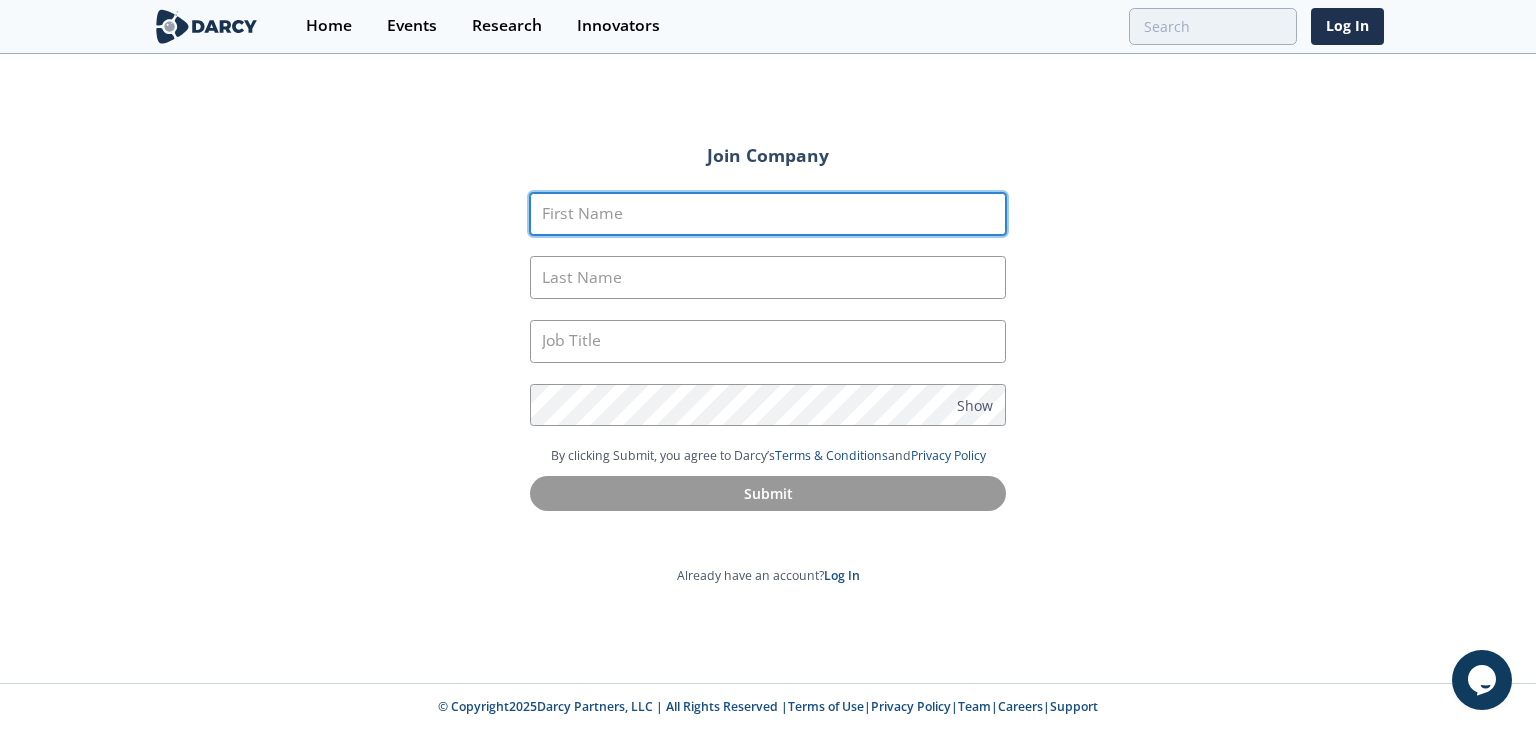 click on "First Name" at bounding box center [768, 214] 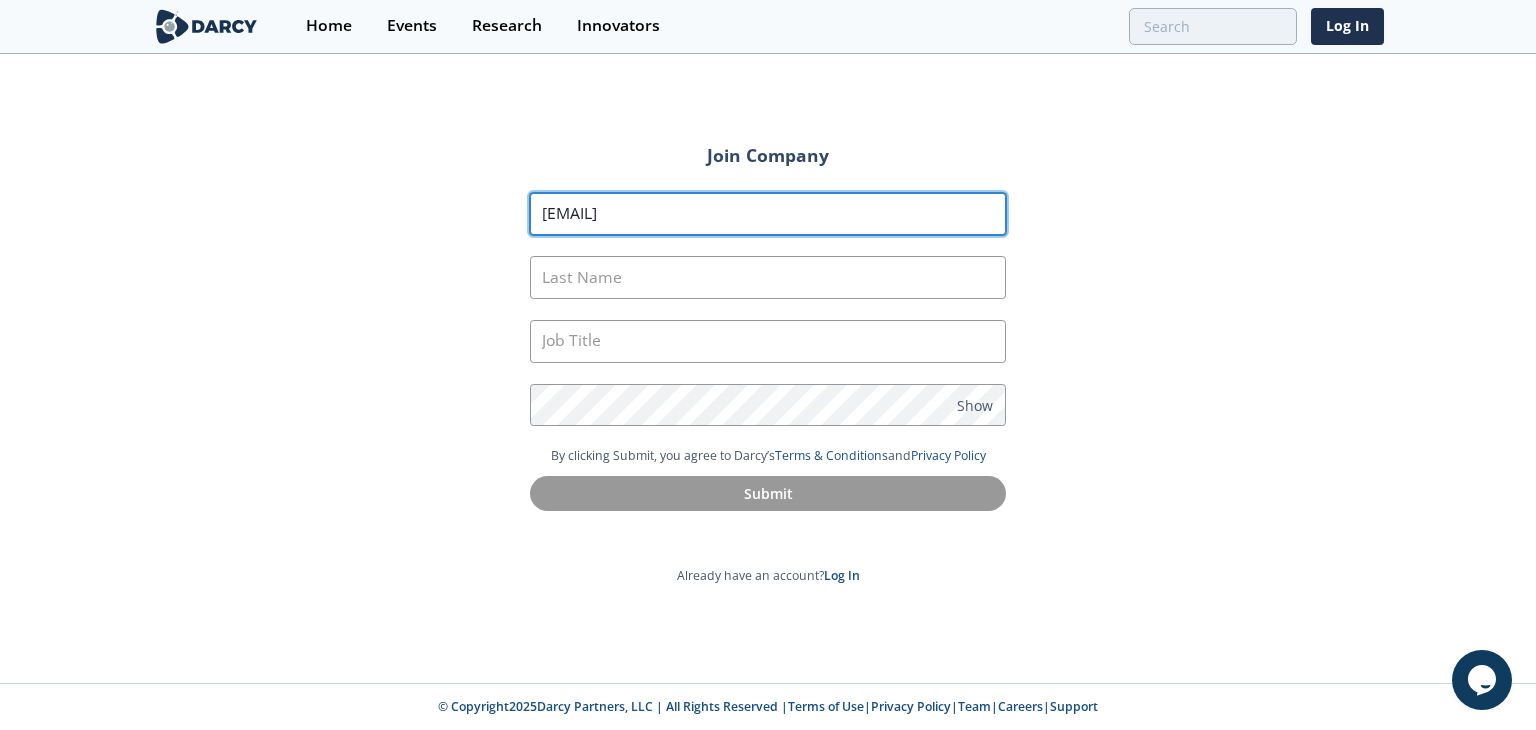 type on "[EMAIL]" 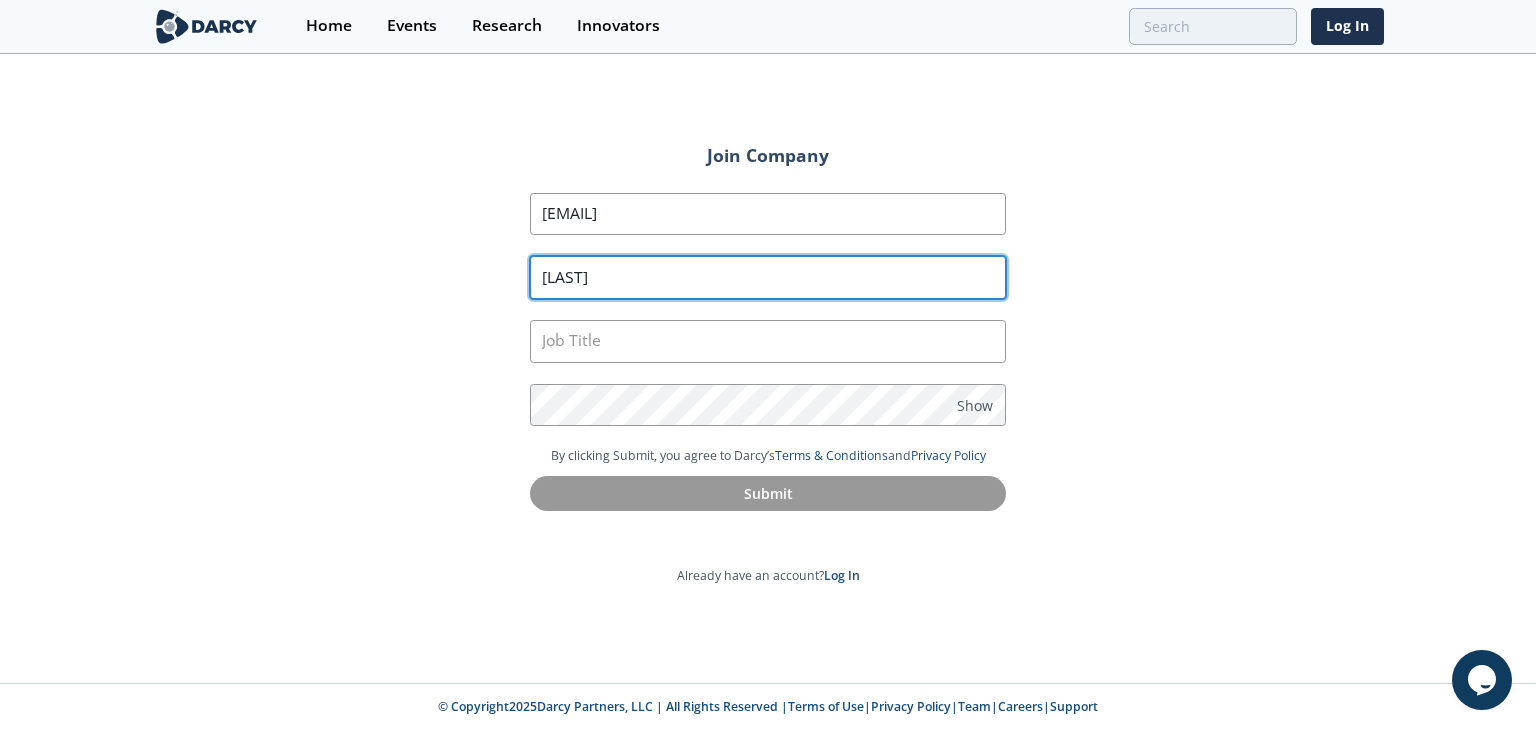 type on "[LAST]" 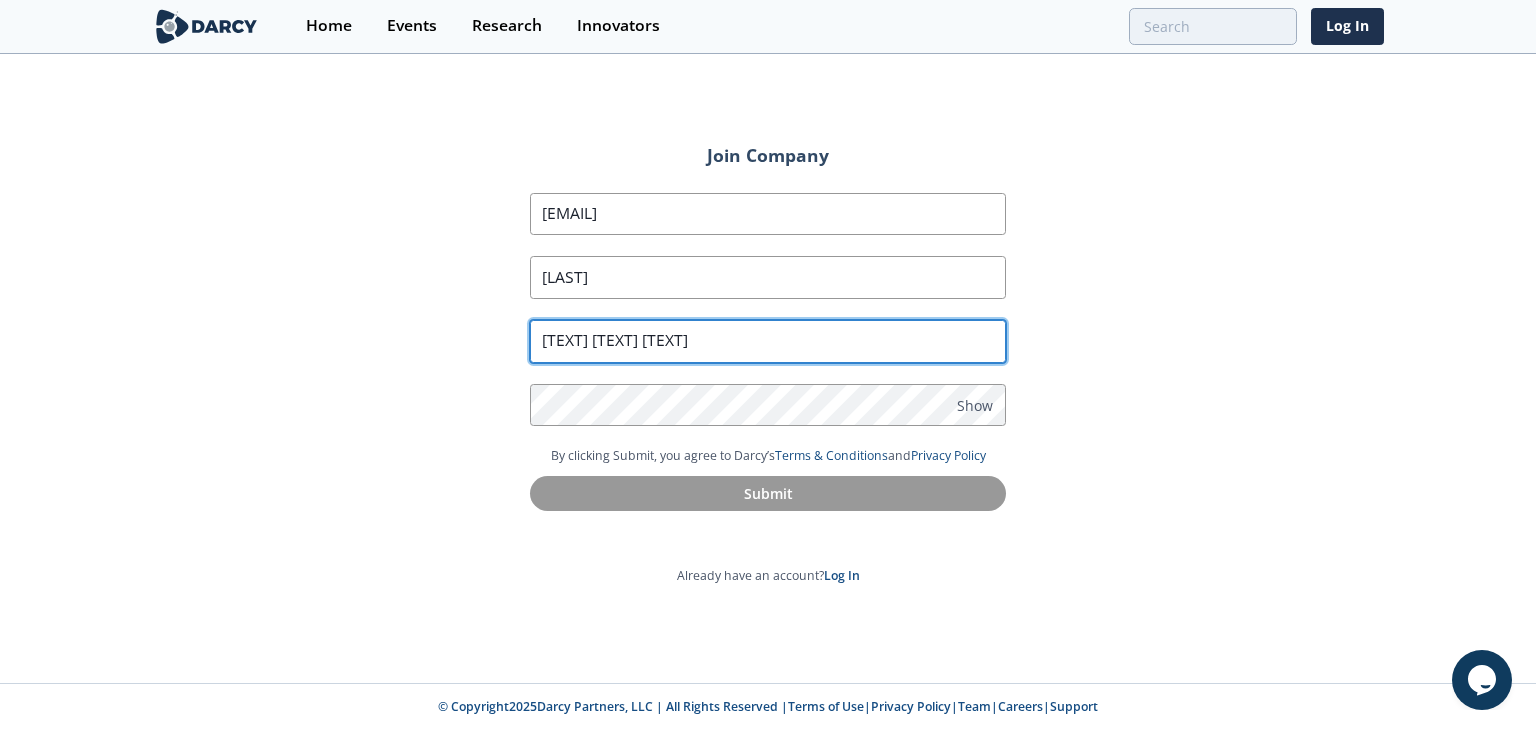 type on "[TEXT] [TEXT] [TEXT]" 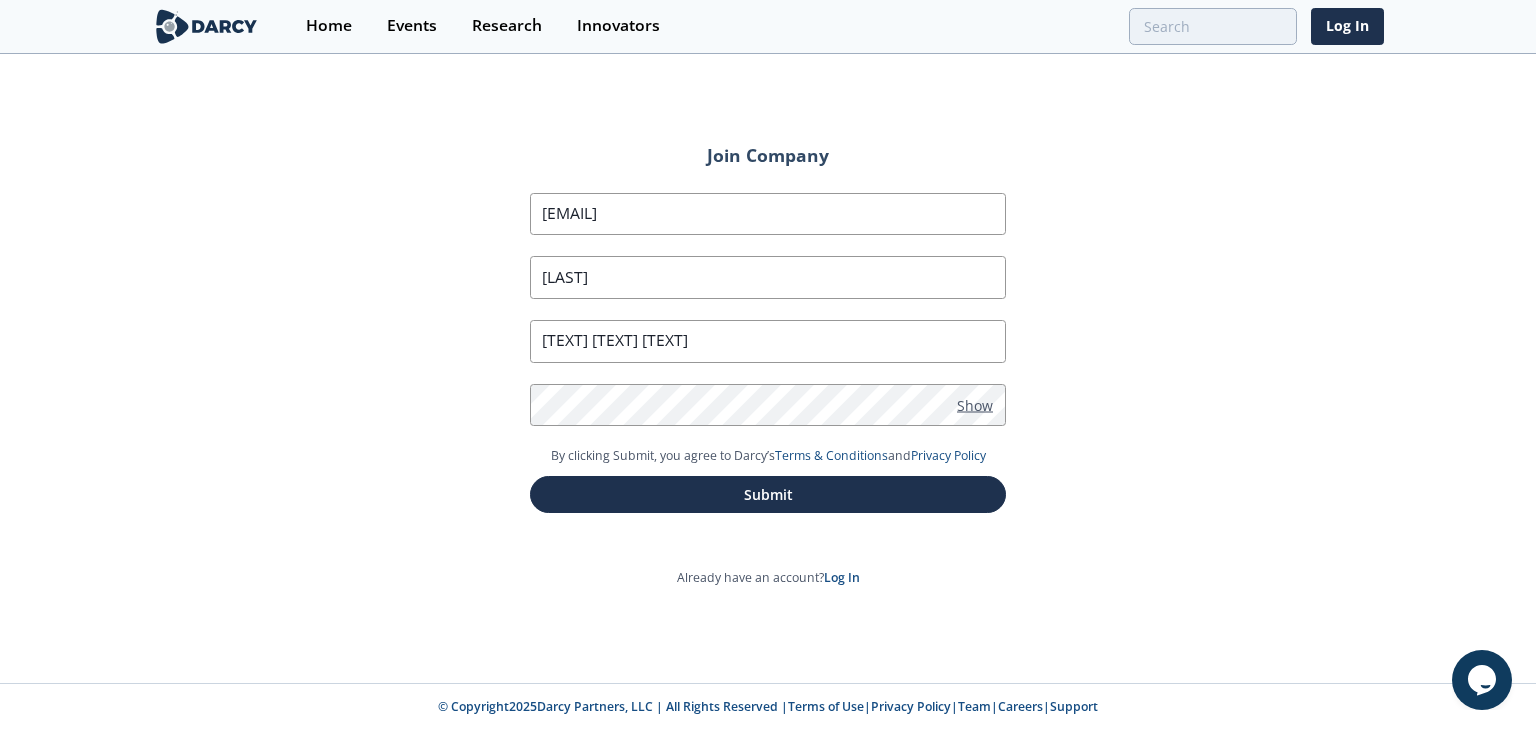 click on "Show" at bounding box center [975, 404] 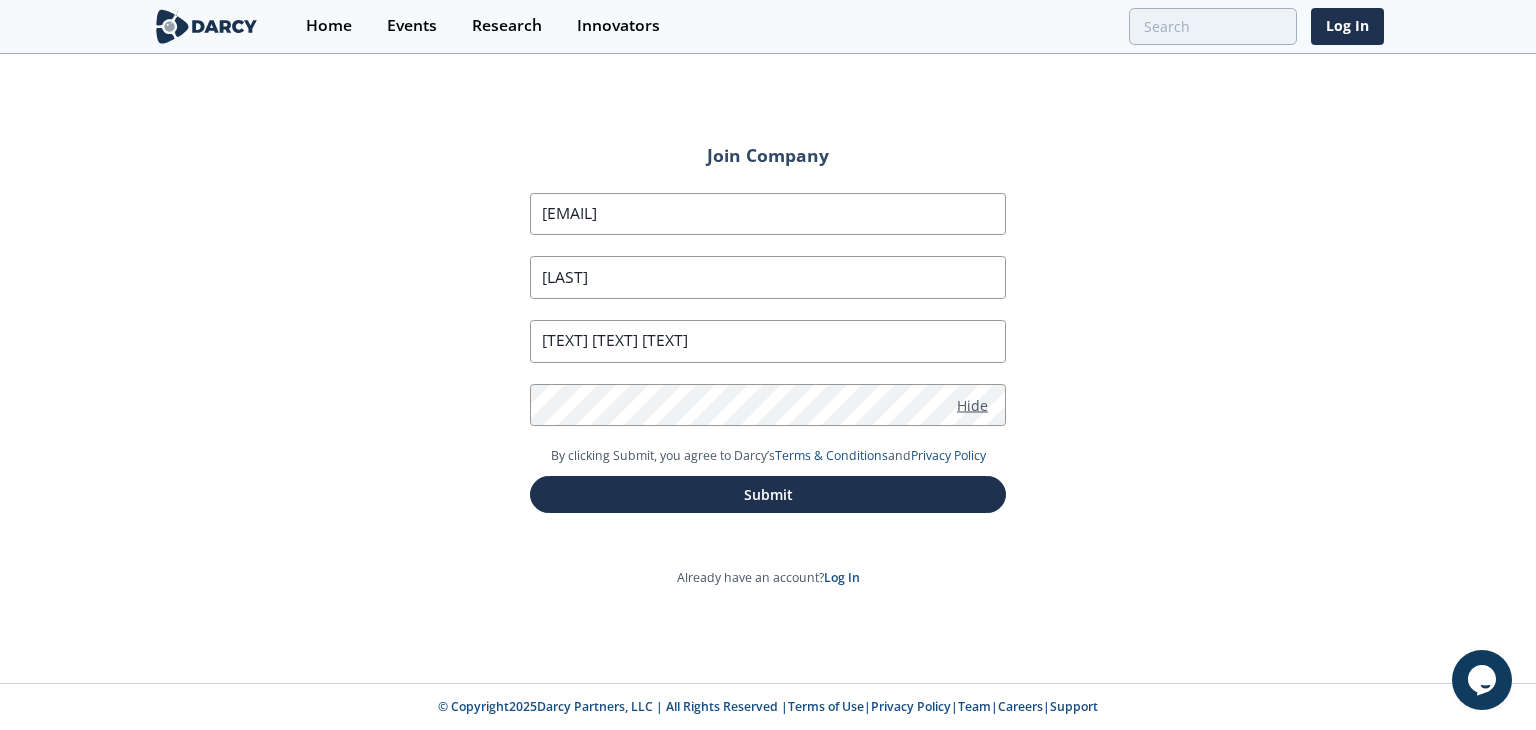 click on "Hide" at bounding box center (972, 404) 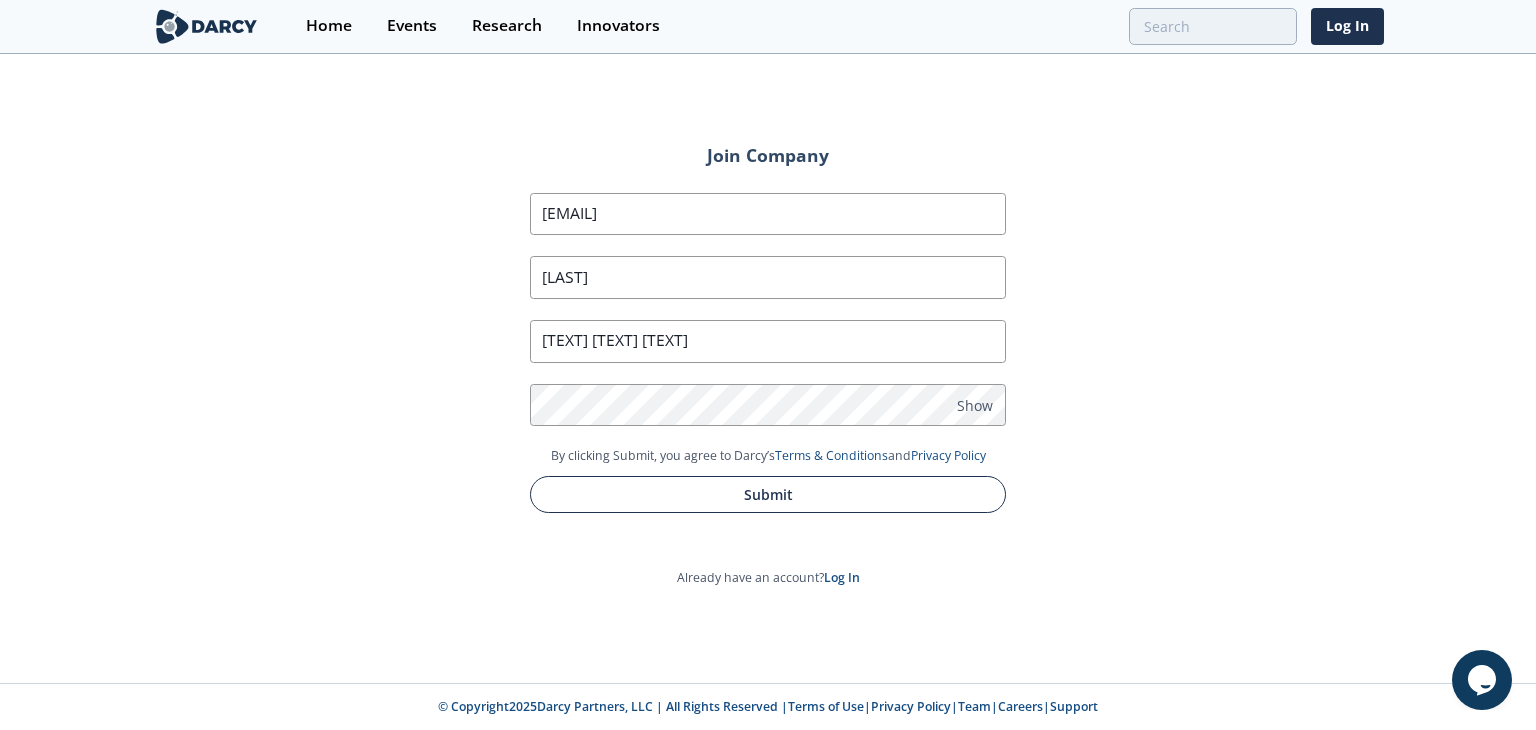 click on "Submit" at bounding box center (768, 494) 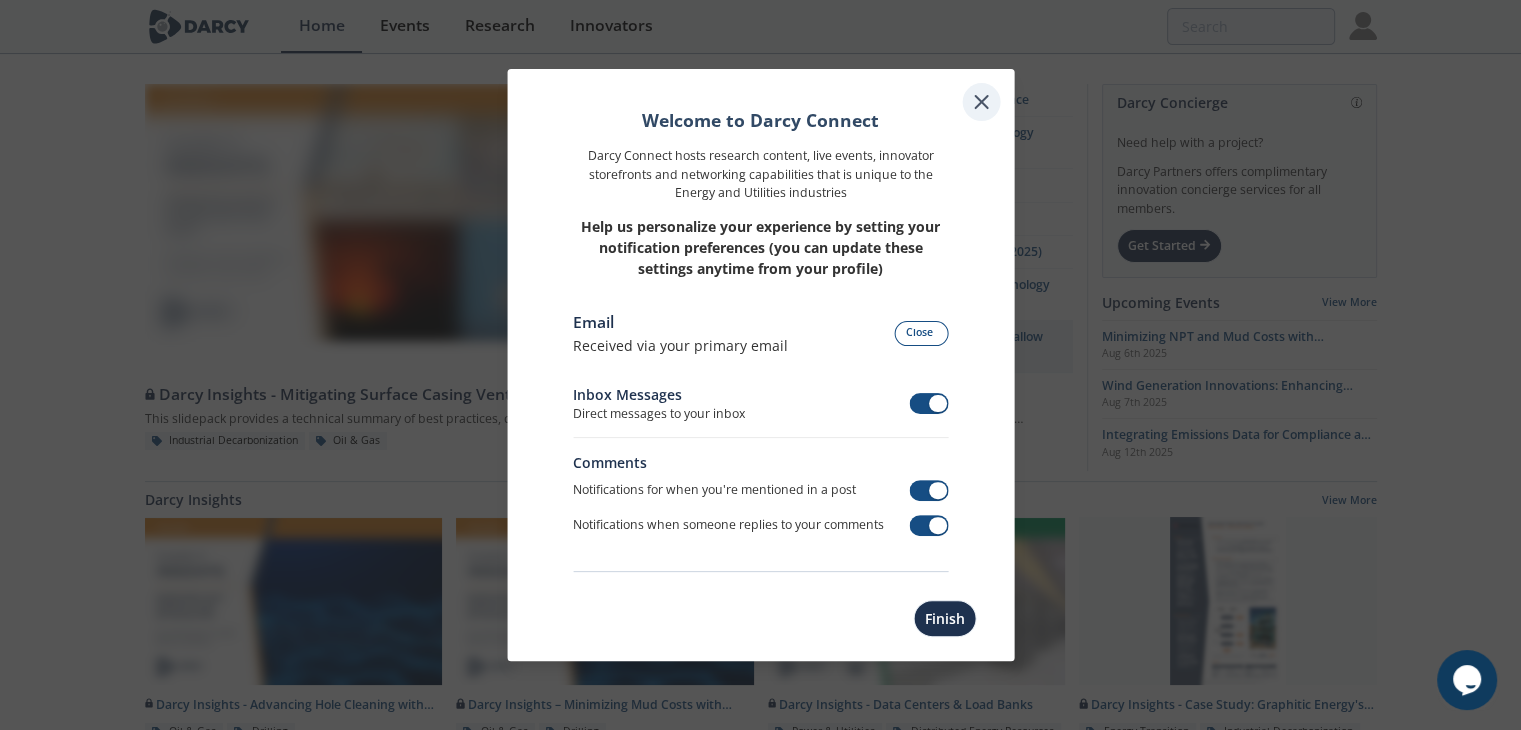click 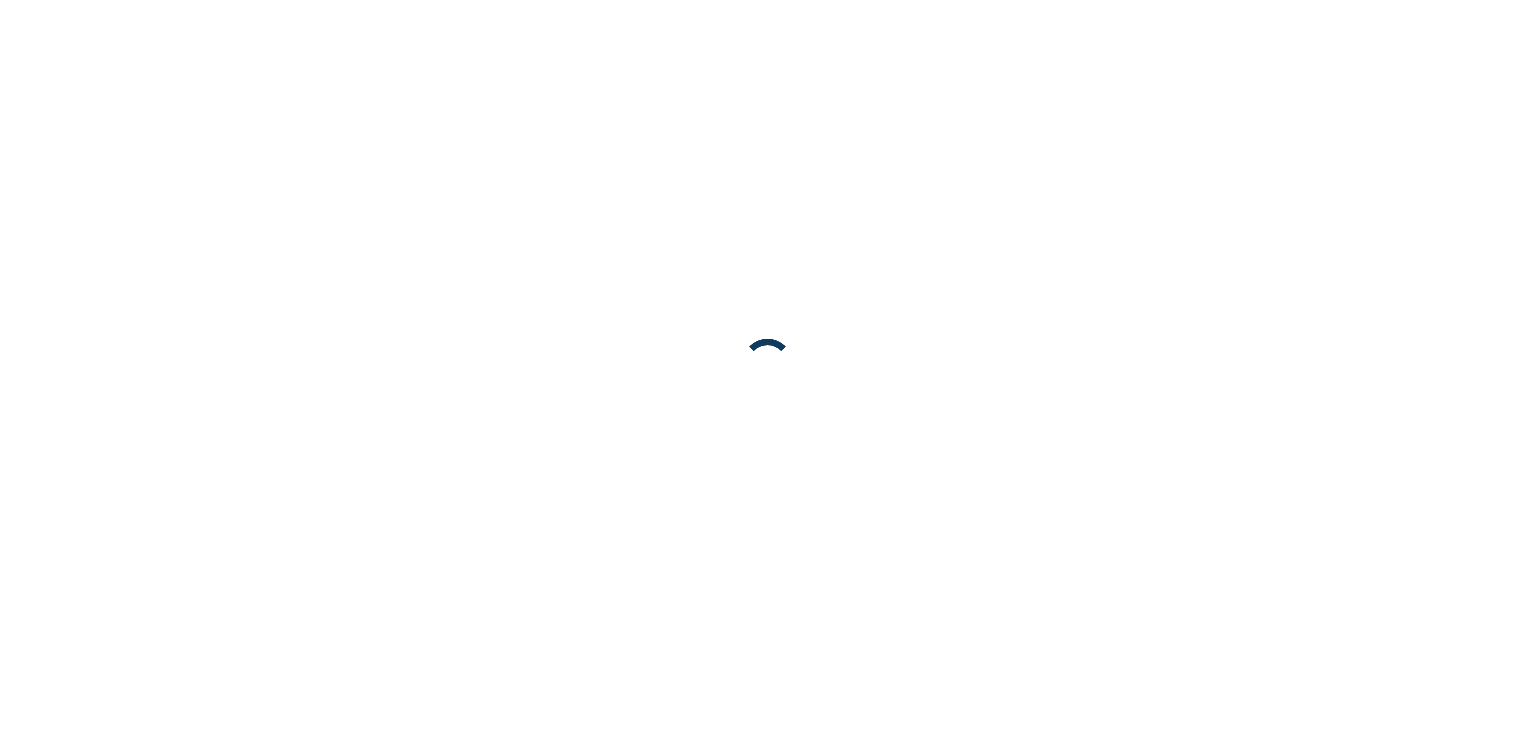 scroll, scrollTop: 0, scrollLeft: 0, axis: both 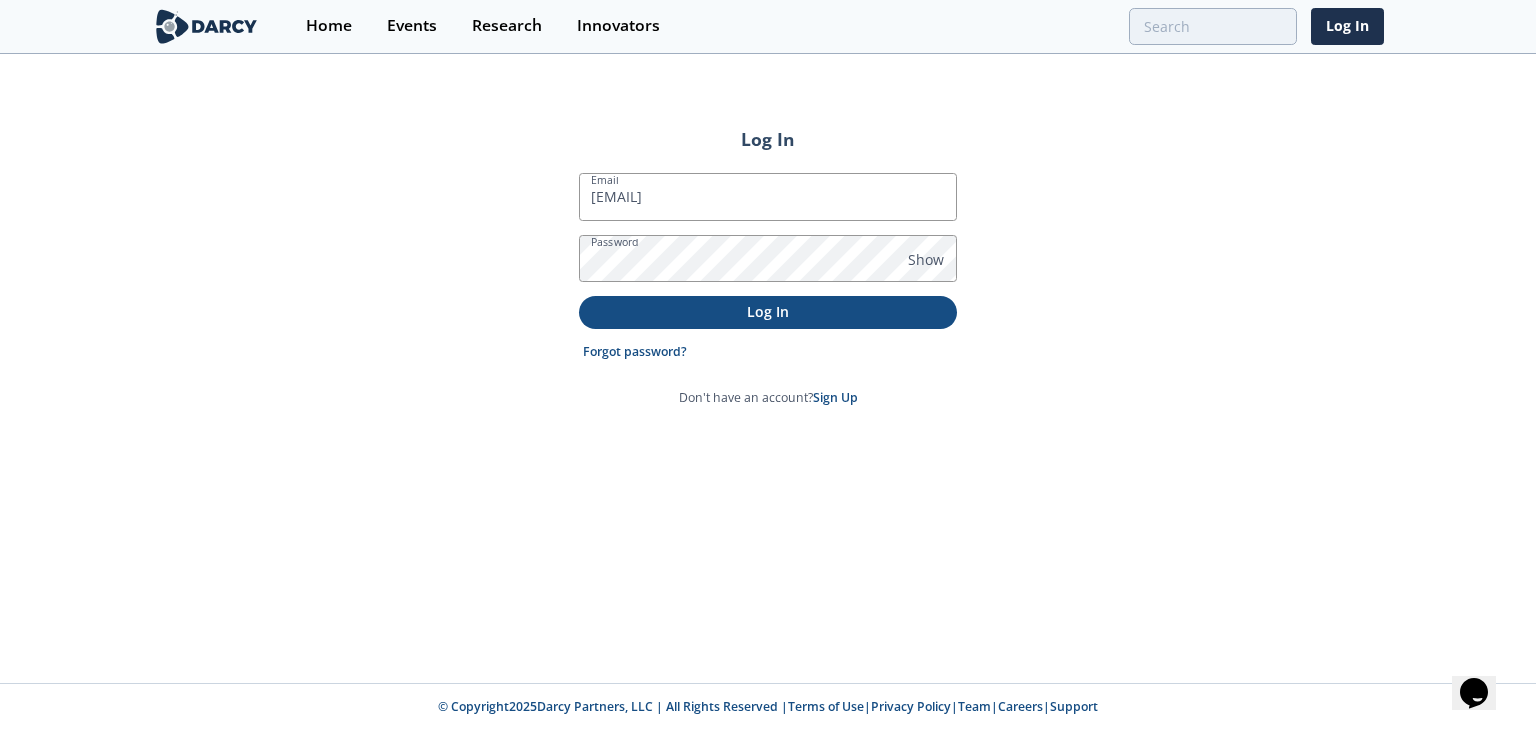 click on "Log In" at bounding box center (768, 311) 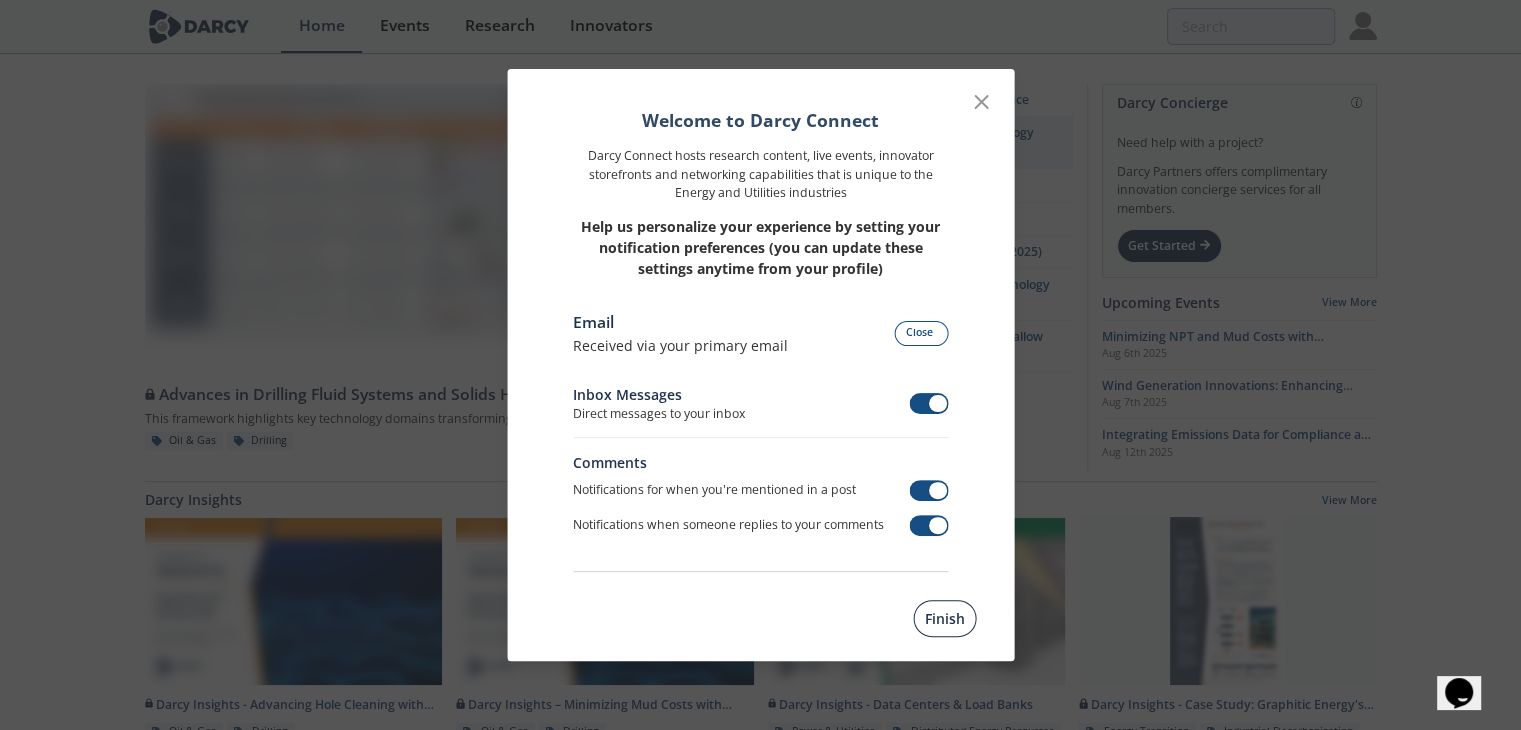 click on "Finish" at bounding box center (944, 618) 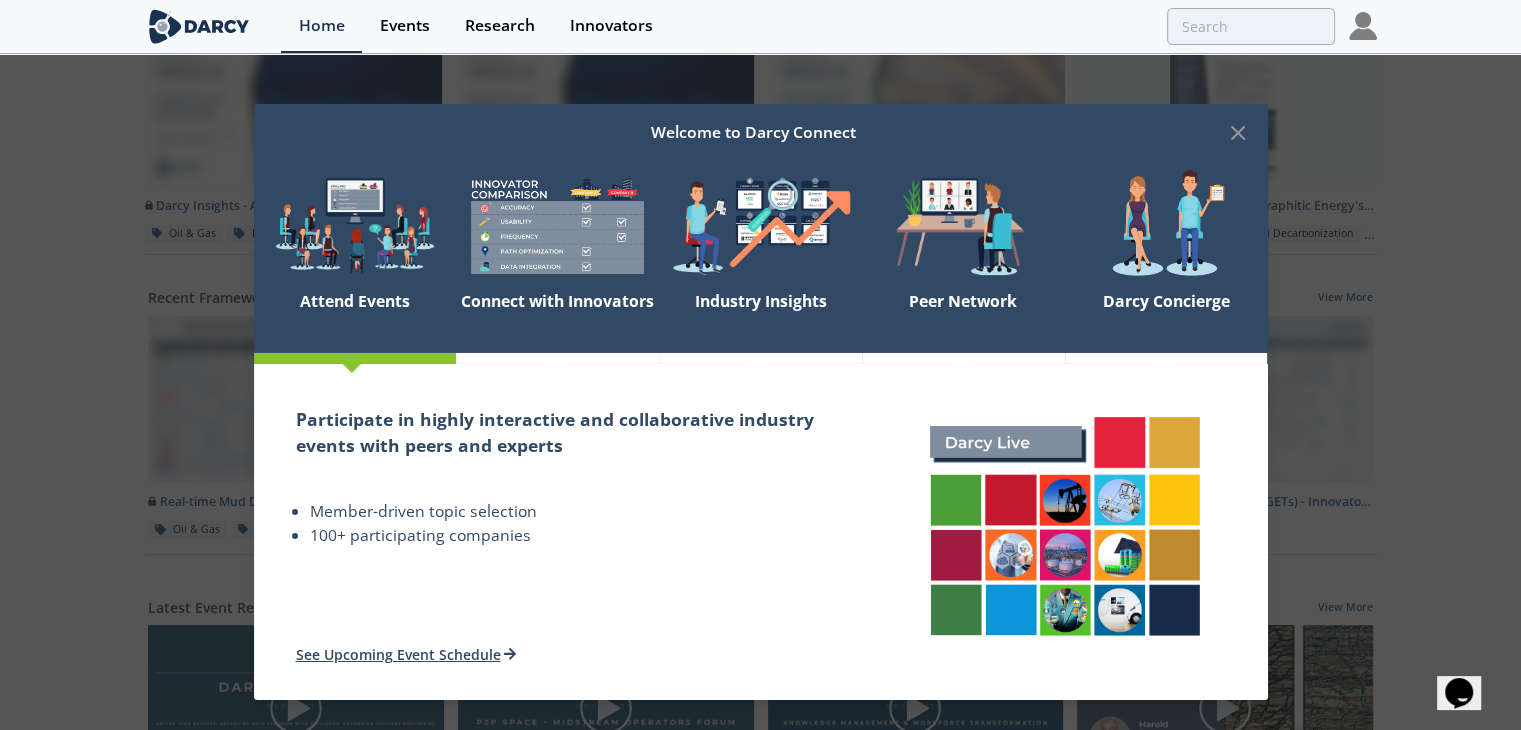 scroll, scrollTop: 524, scrollLeft: 0, axis: vertical 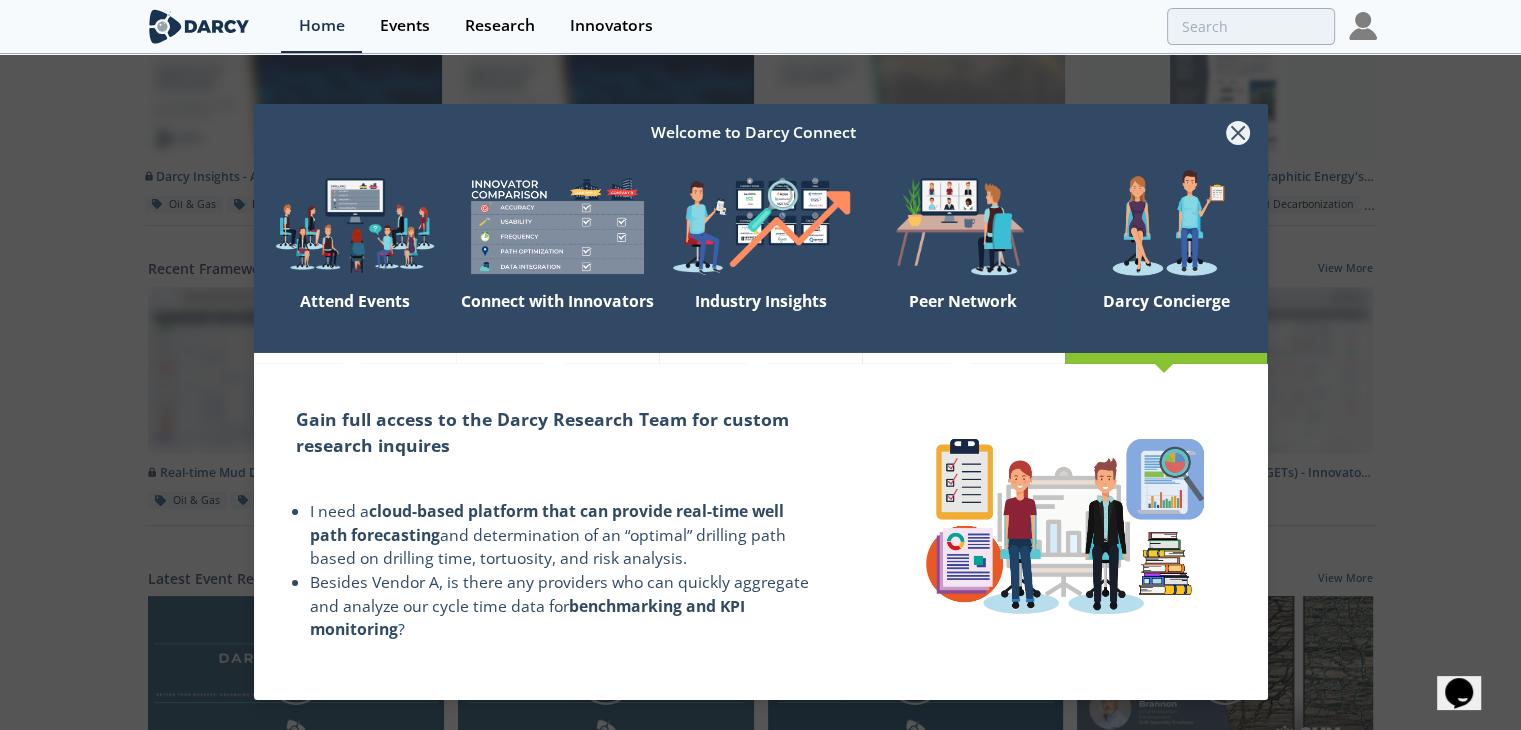 click 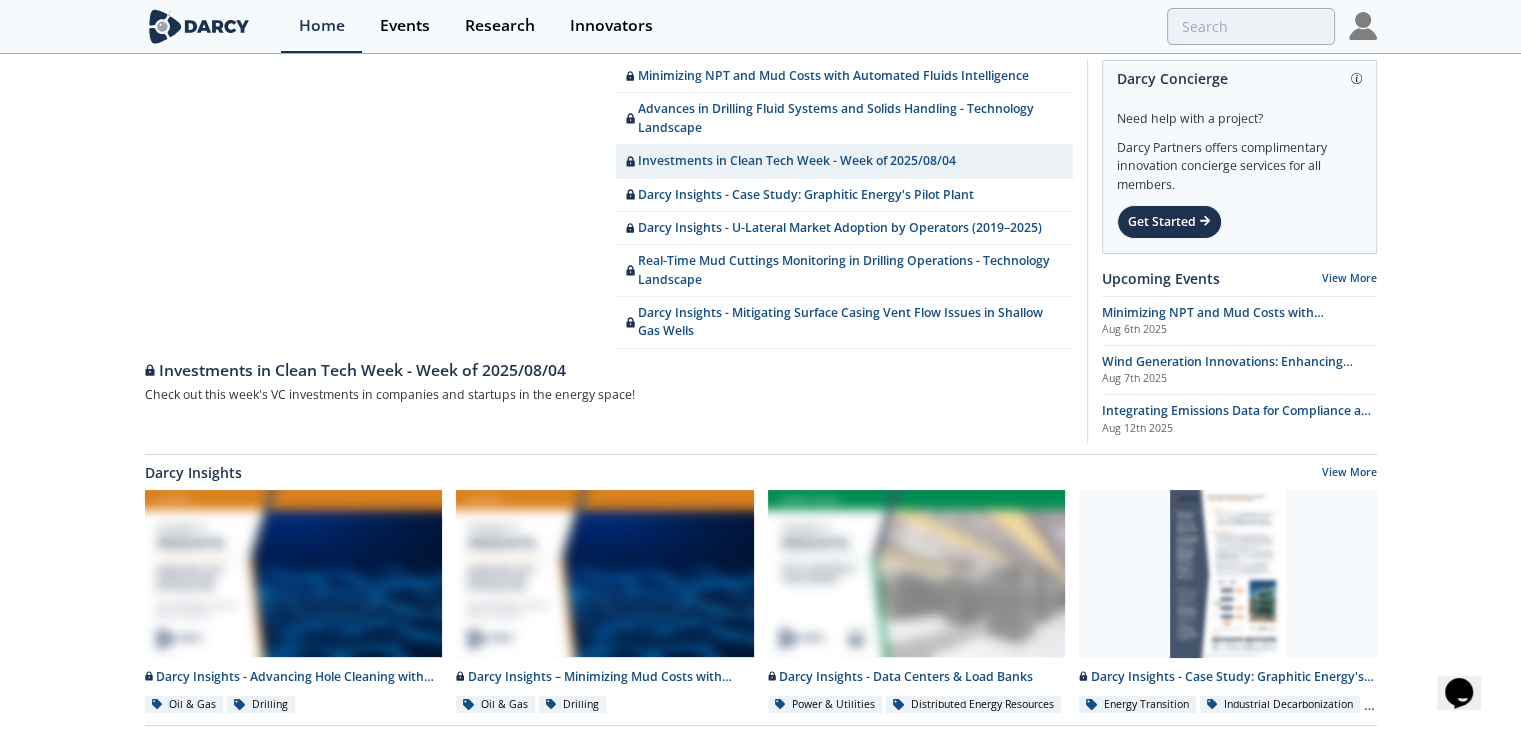 scroll, scrollTop: 0, scrollLeft: 0, axis: both 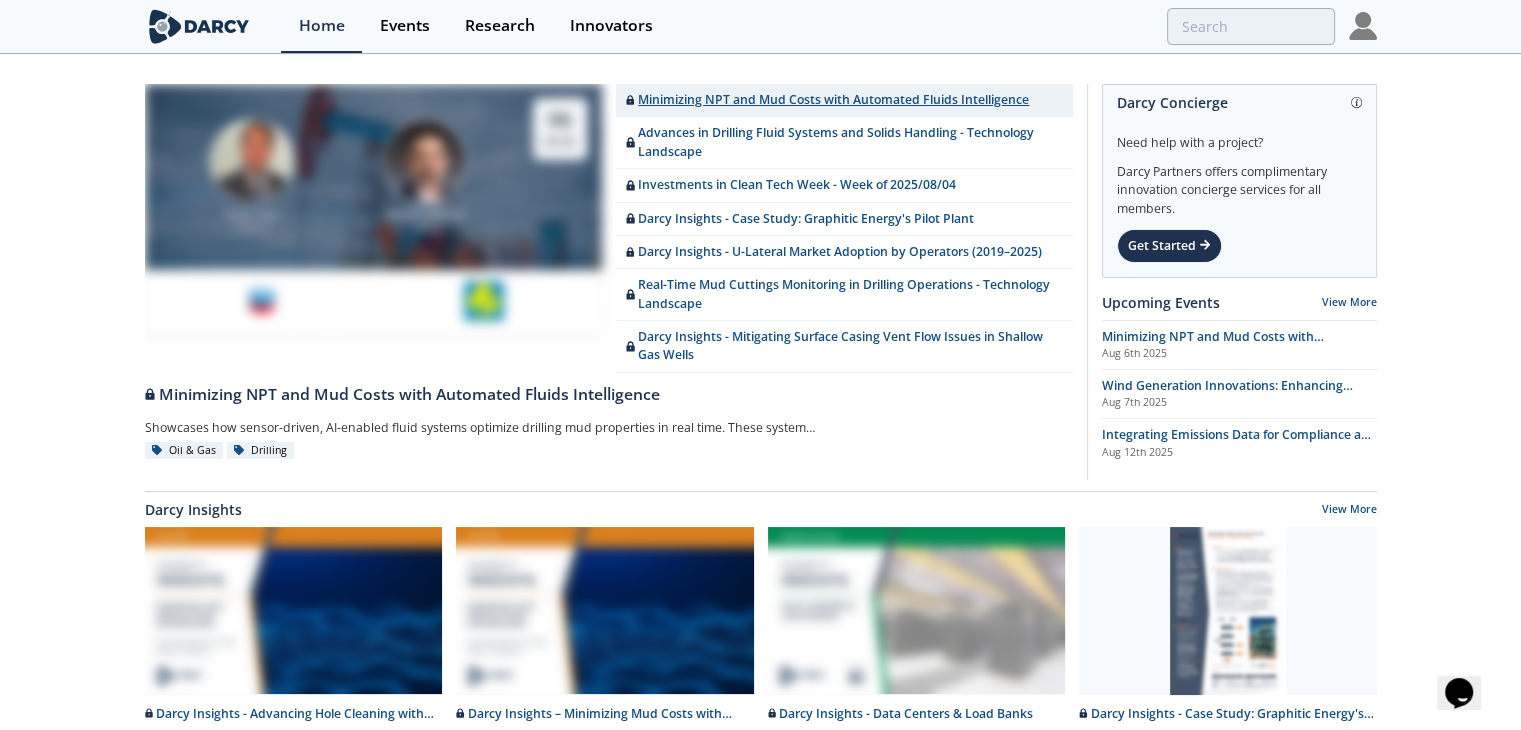 click on "Minimizing NPT and Mud Costs with Automated Fluids Intelligence" at bounding box center (827, 100) 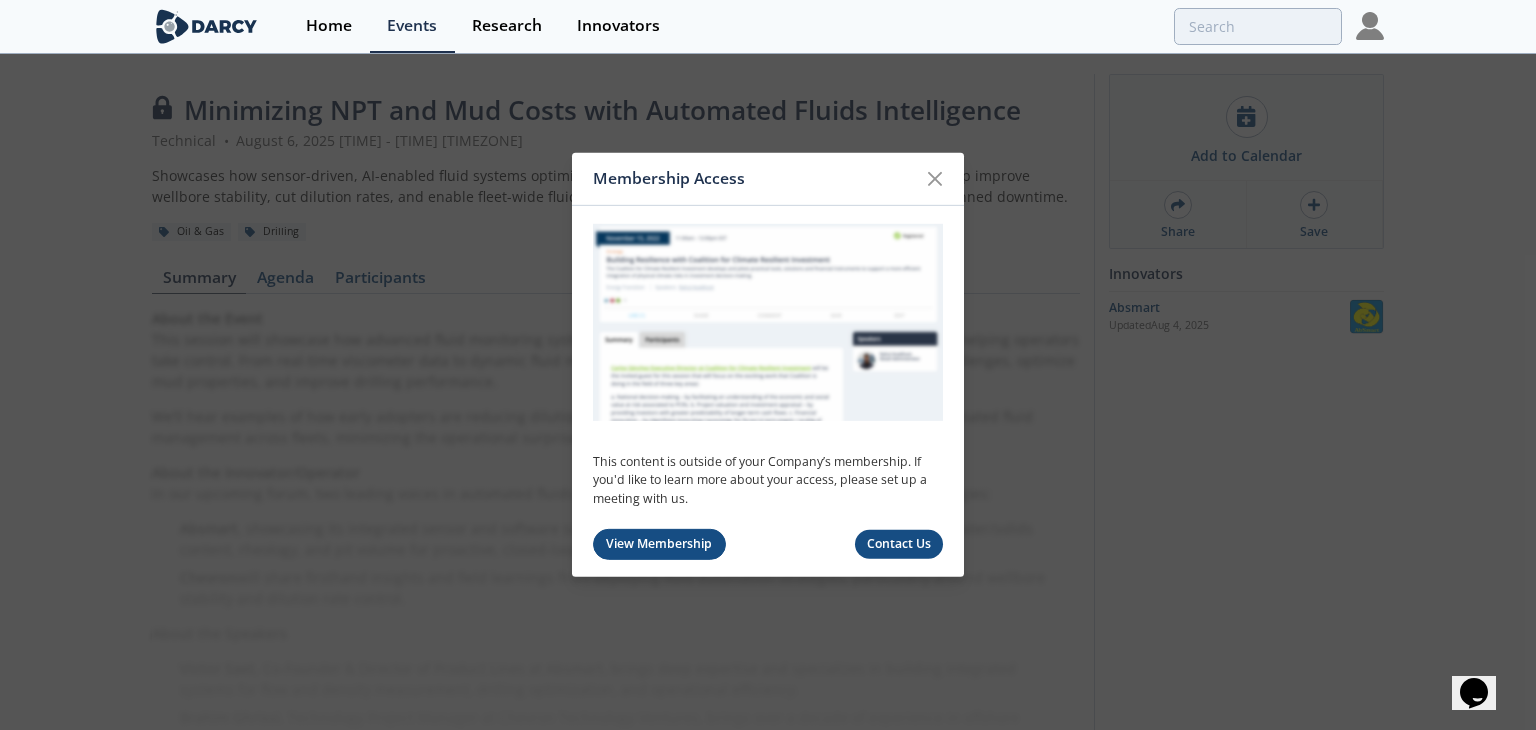 click on "View Membership" at bounding box center (659, 544) 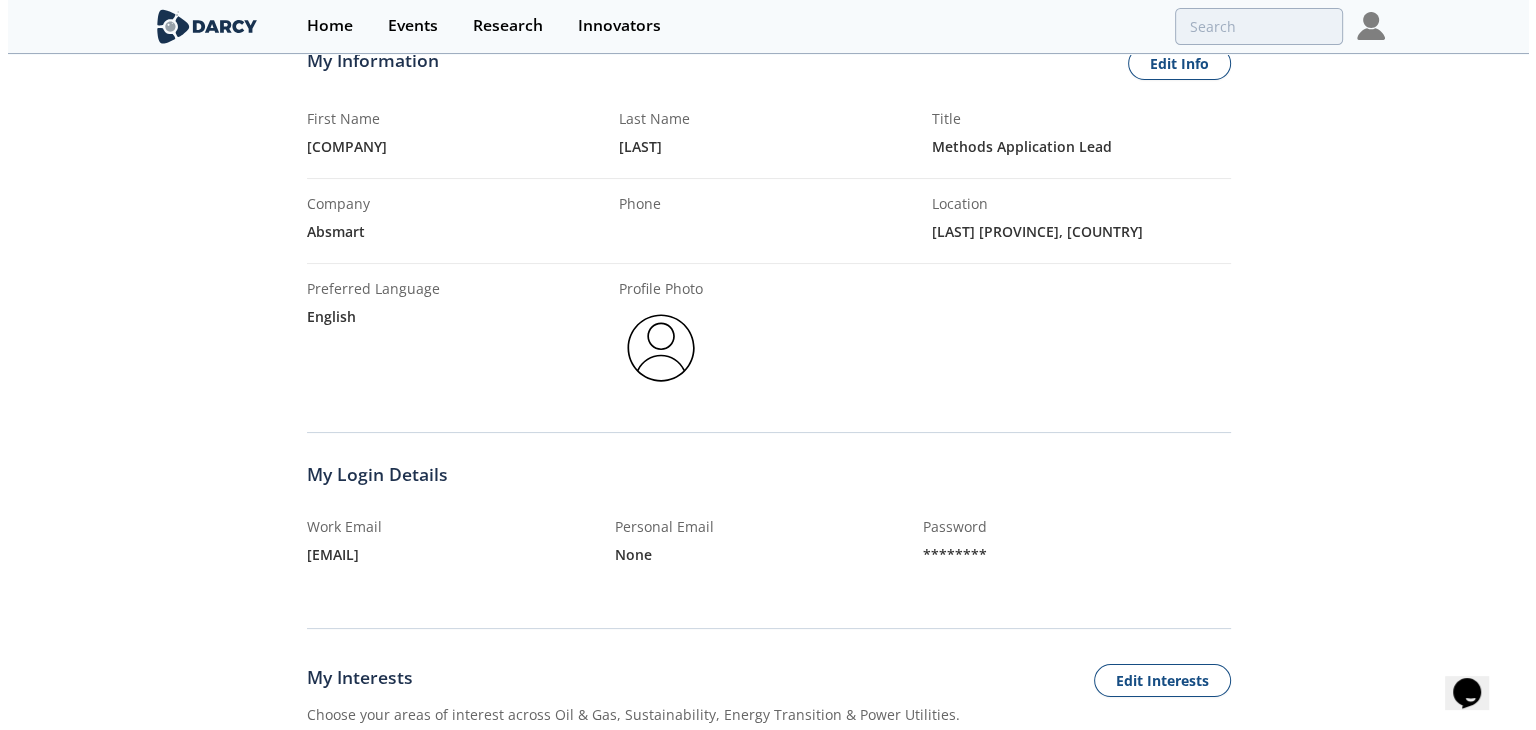 scroll, scrollTop: 0, scrollLeft: 0, axis: both 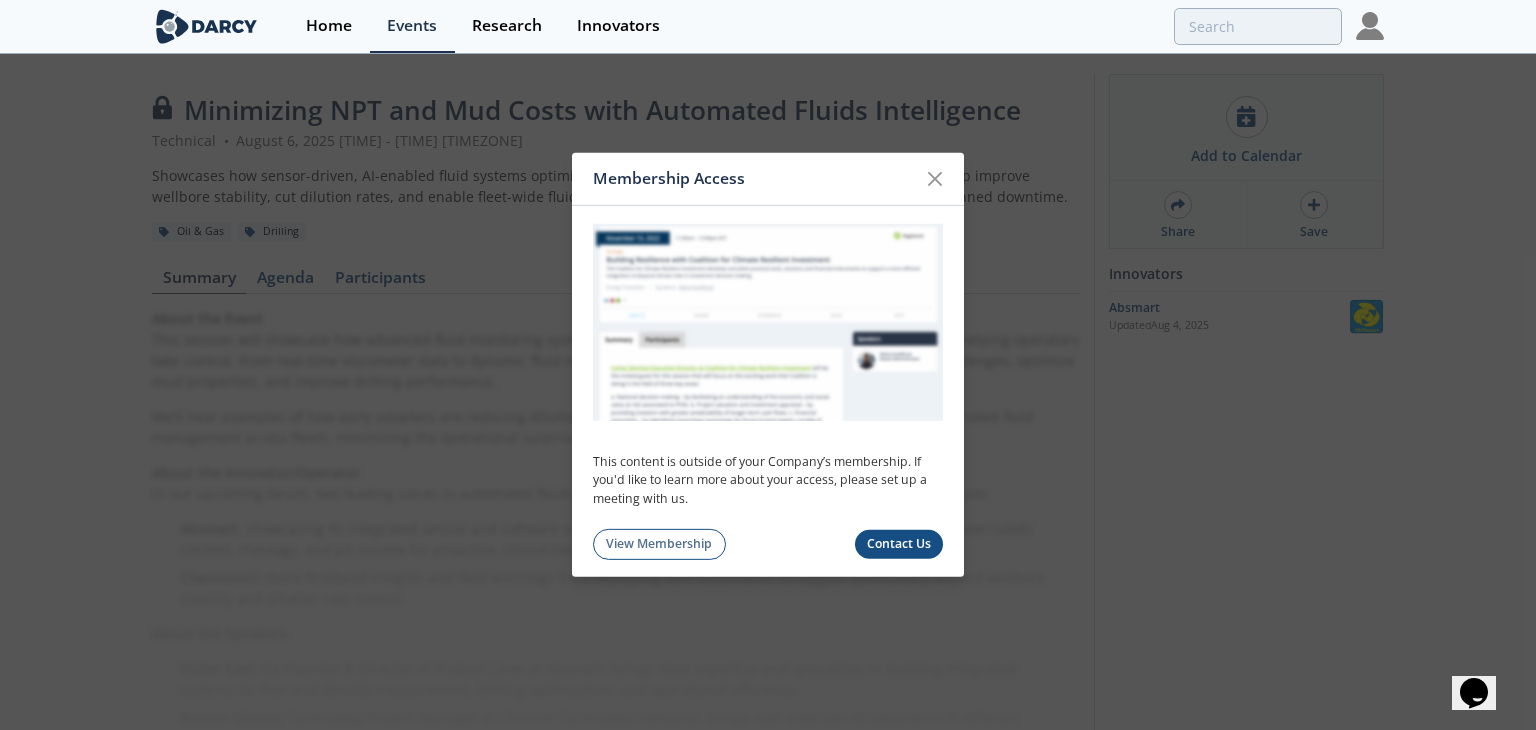 drag, startPoint x: 736, startPoint y: 466, endPoint x: 768, endPoint y: 491, distance: 40.60788 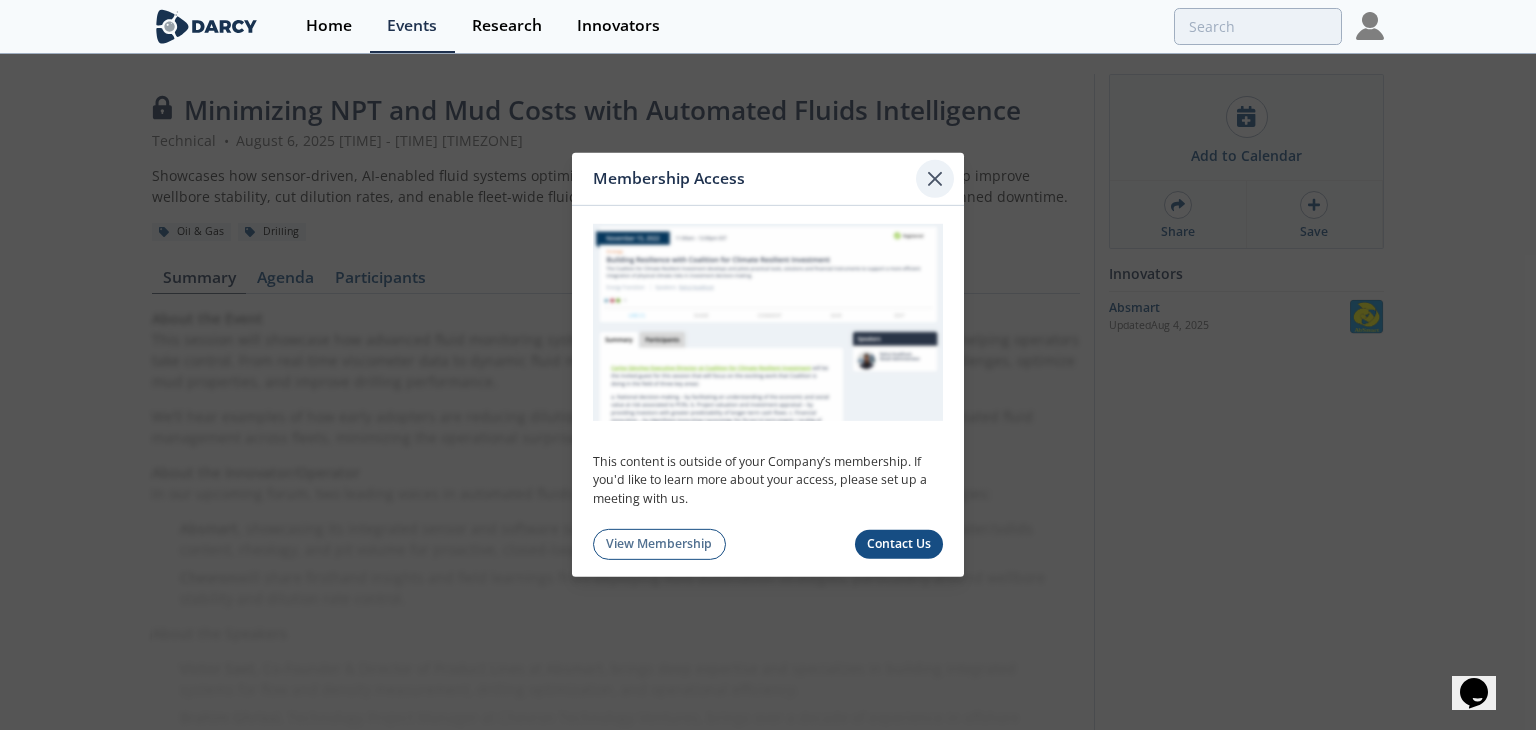 click 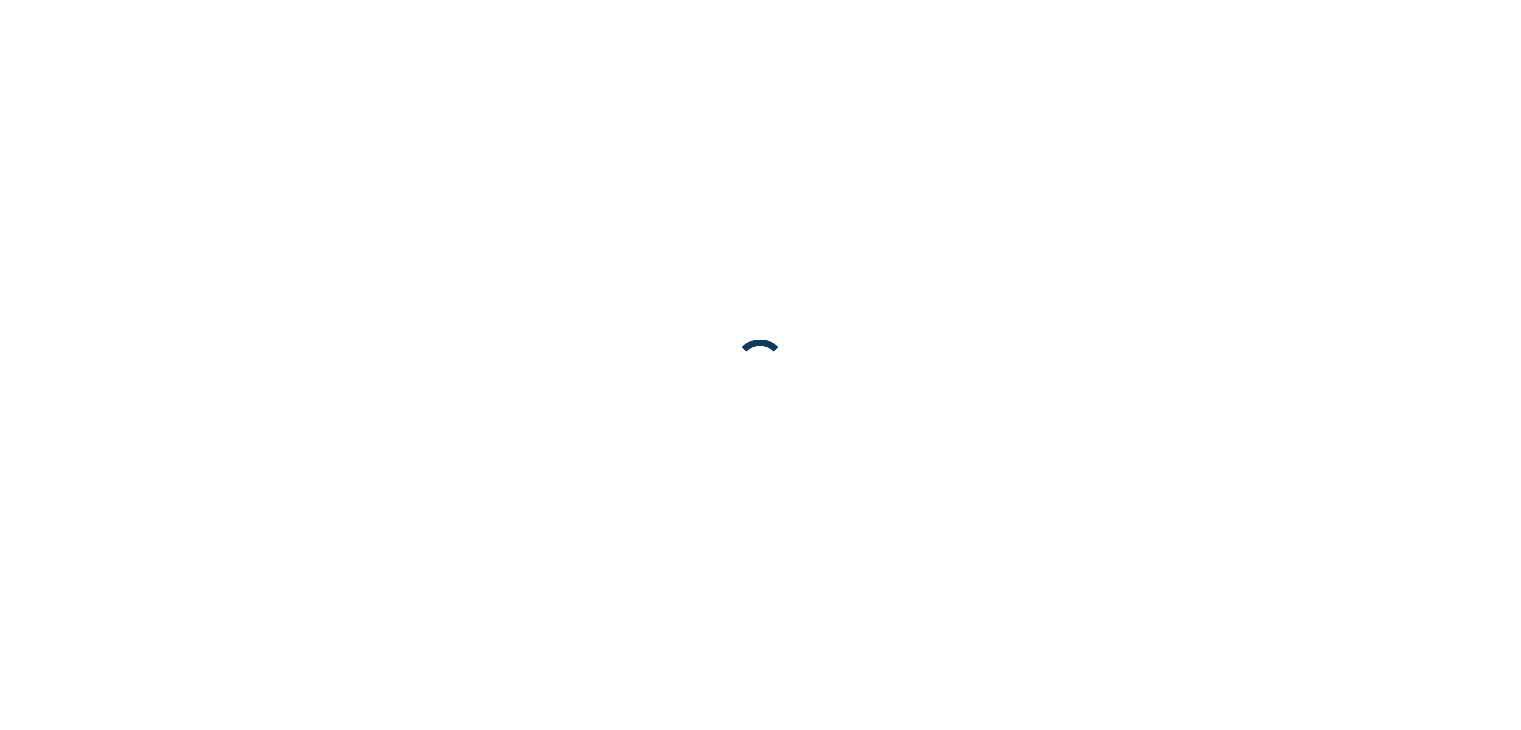 scroll, scrollTop: 0, scrollLeft: 0, axis: both 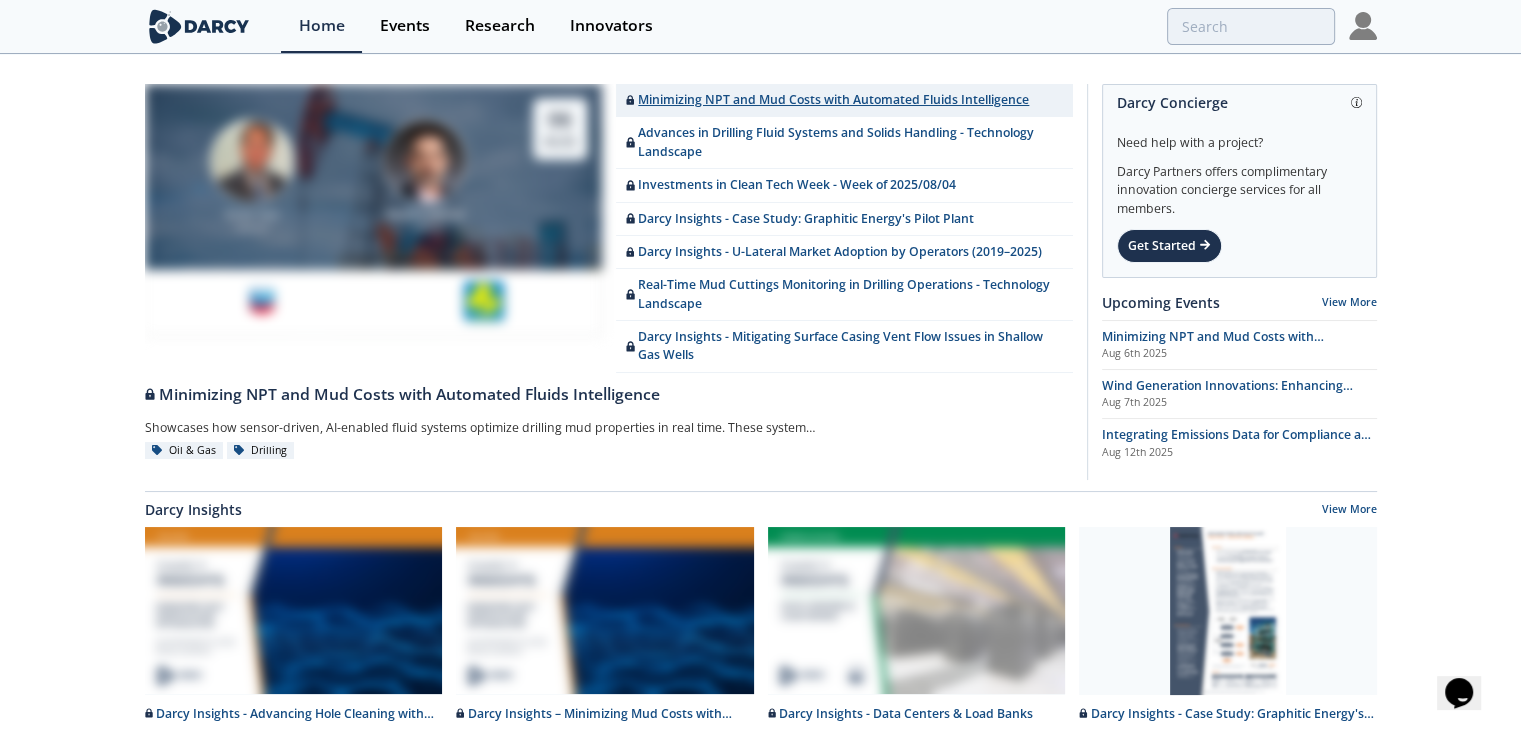 click on "Minimizing NPT and Mud Costs with Automated Fluids Intelligence" at bounding box center (827, 100) 